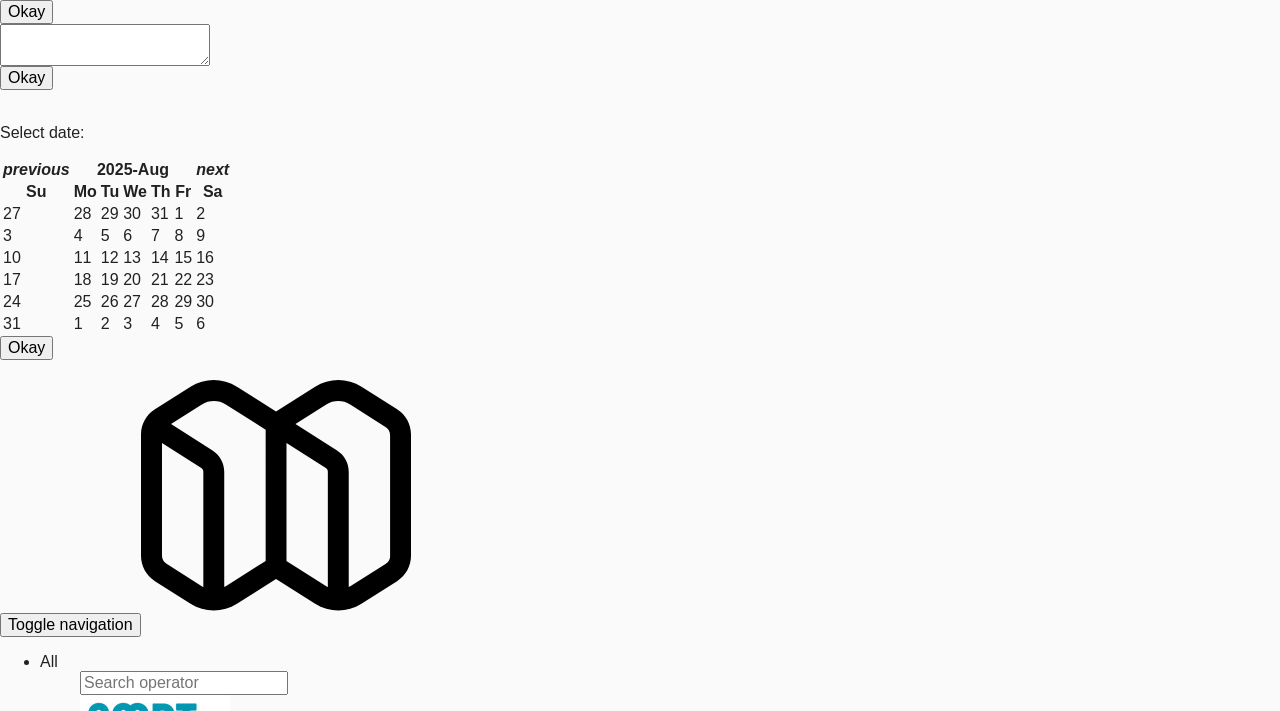 scroll, scrollTop: 0, scrollLeft: 0, axis: both 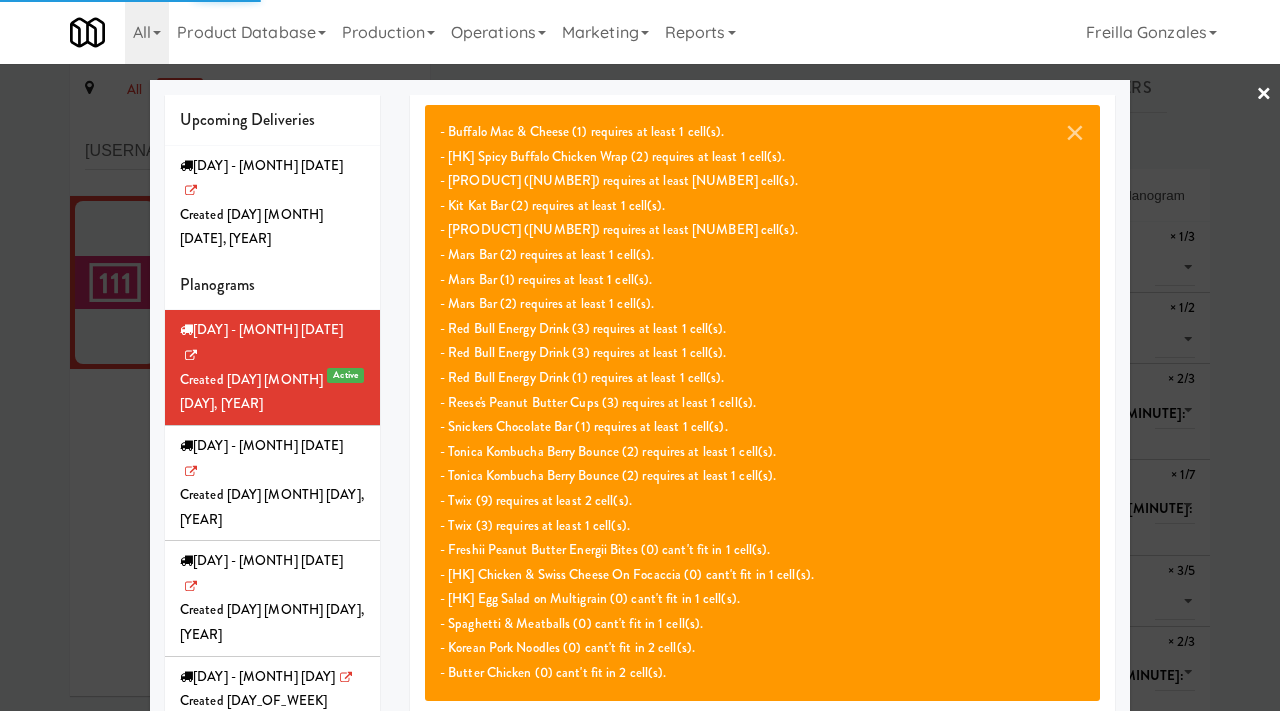 click at bounding box center [640, 355] 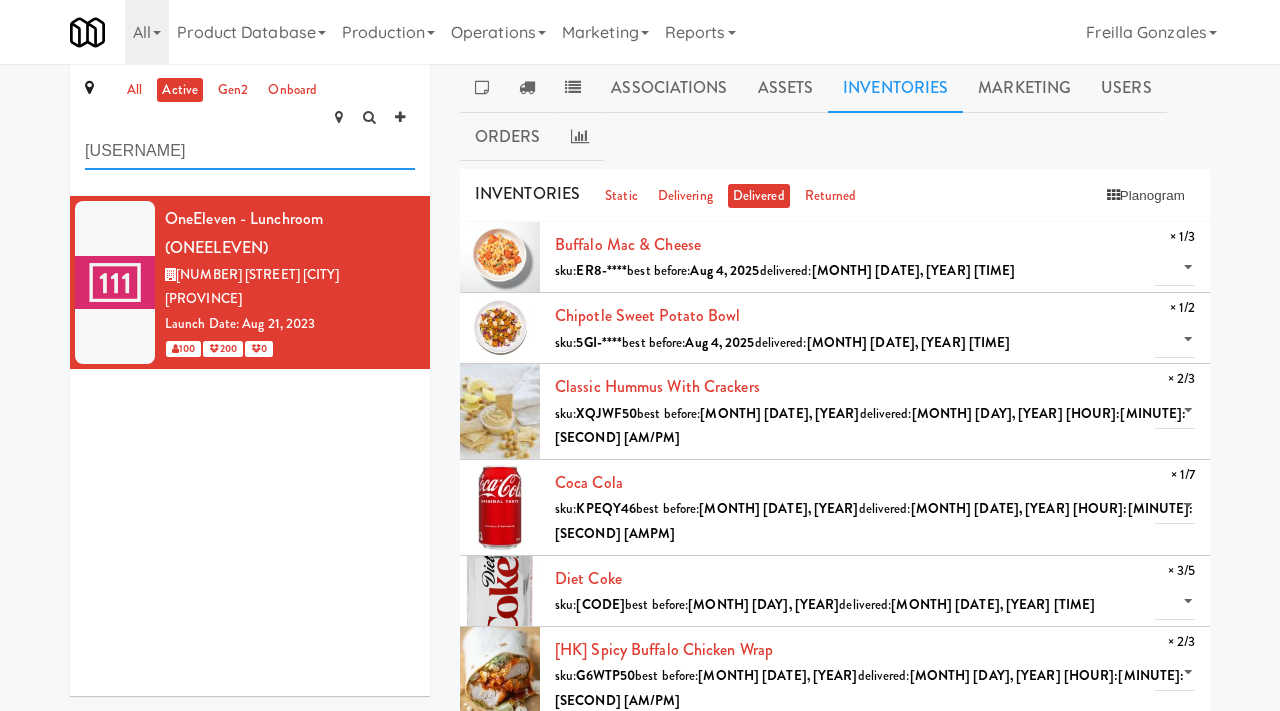 click on "[USERNAME]" at bounding box center [250, 151] 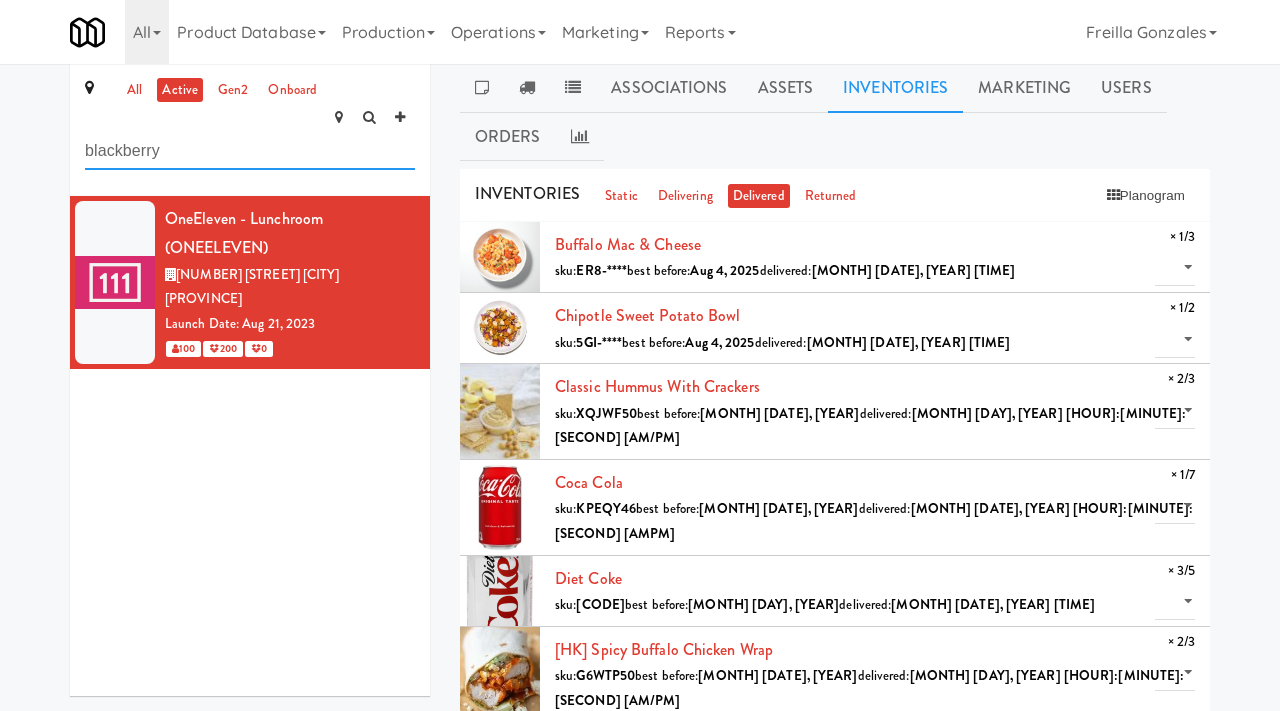 type on "blackberry" 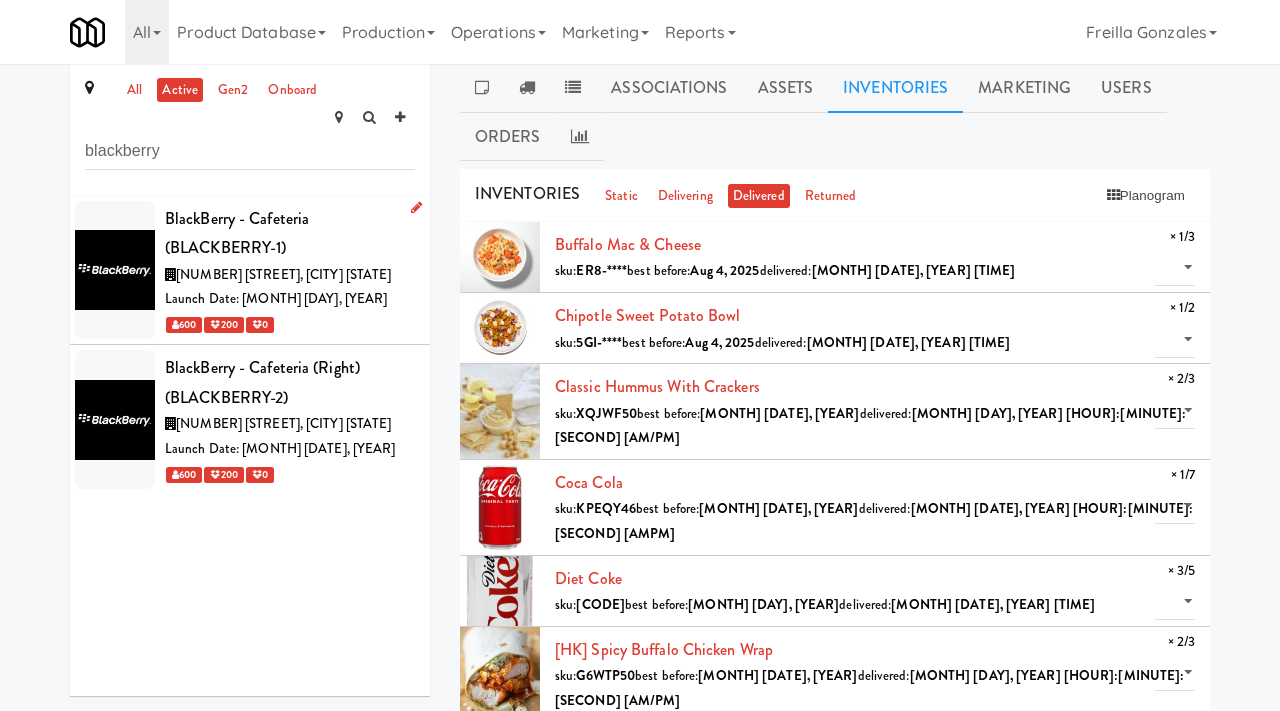 click on "Launch Date: [MONTH] [DAY], [YEAR]" at bounding box center (290, 299) 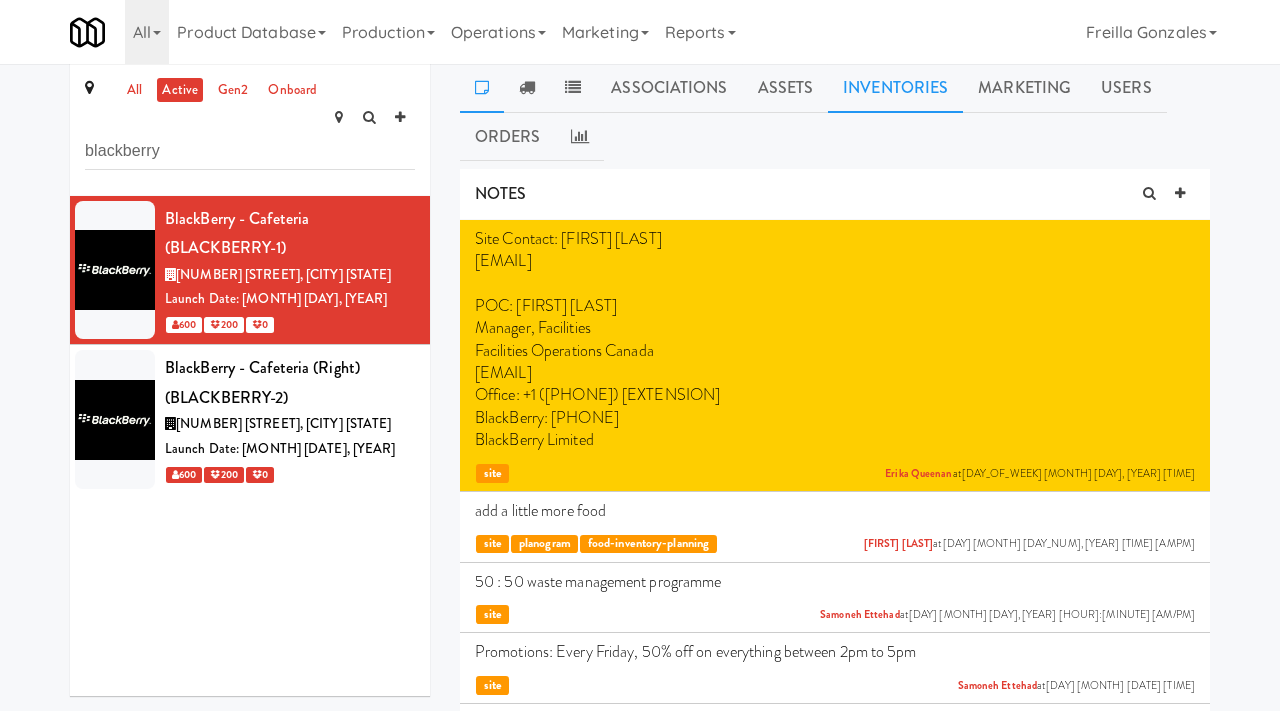 click on "Inventories" at bounding box center [895, 88] 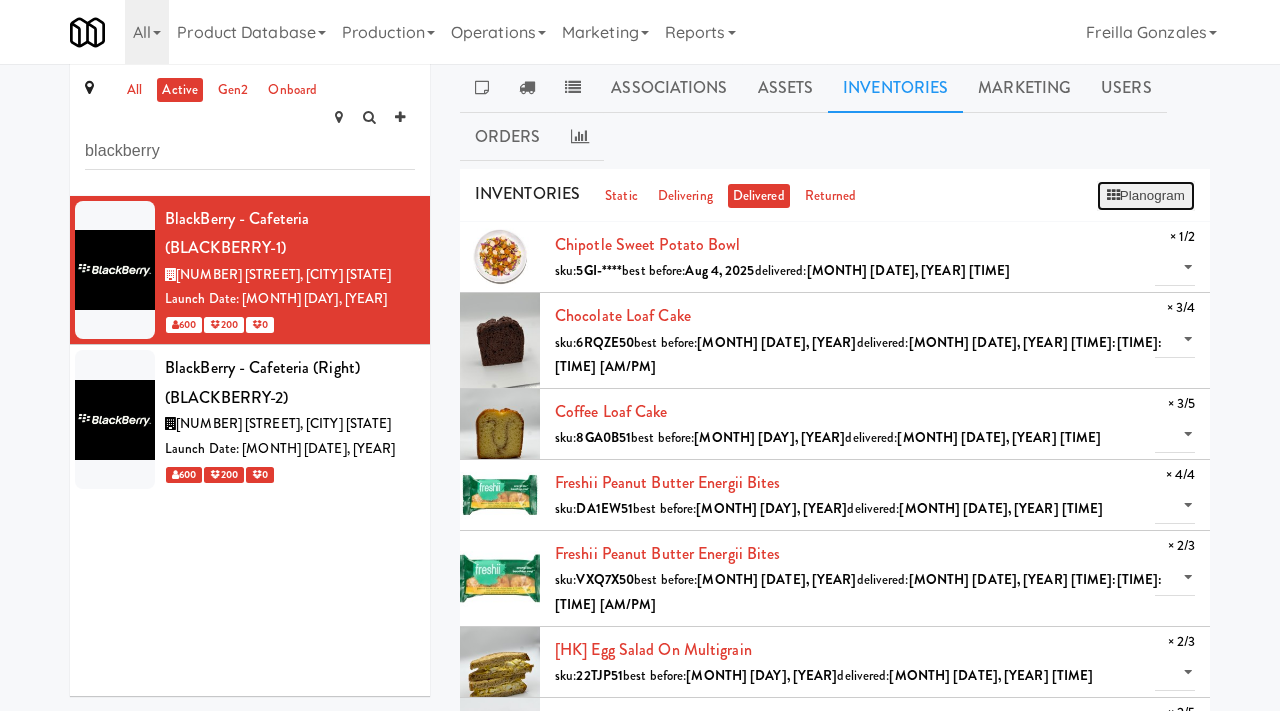 click on "Planogram" at bounding box center [1146, 196] 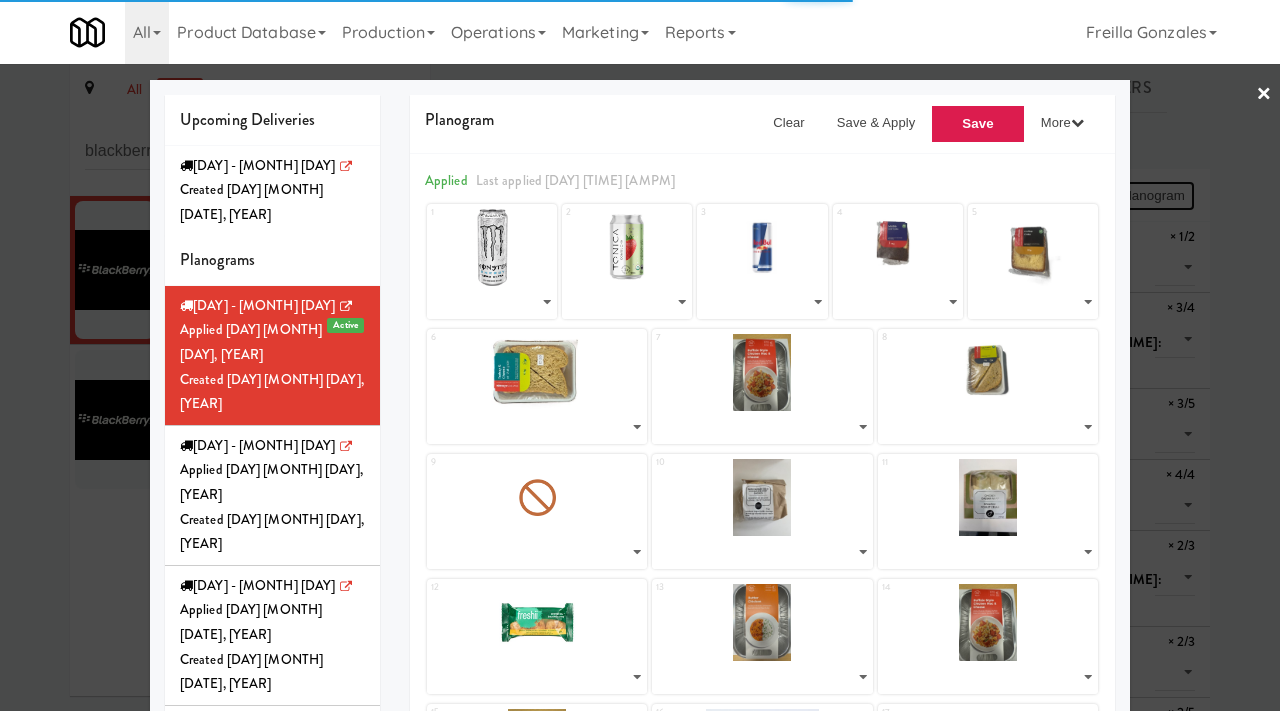 select on "number:[NUMBER]" 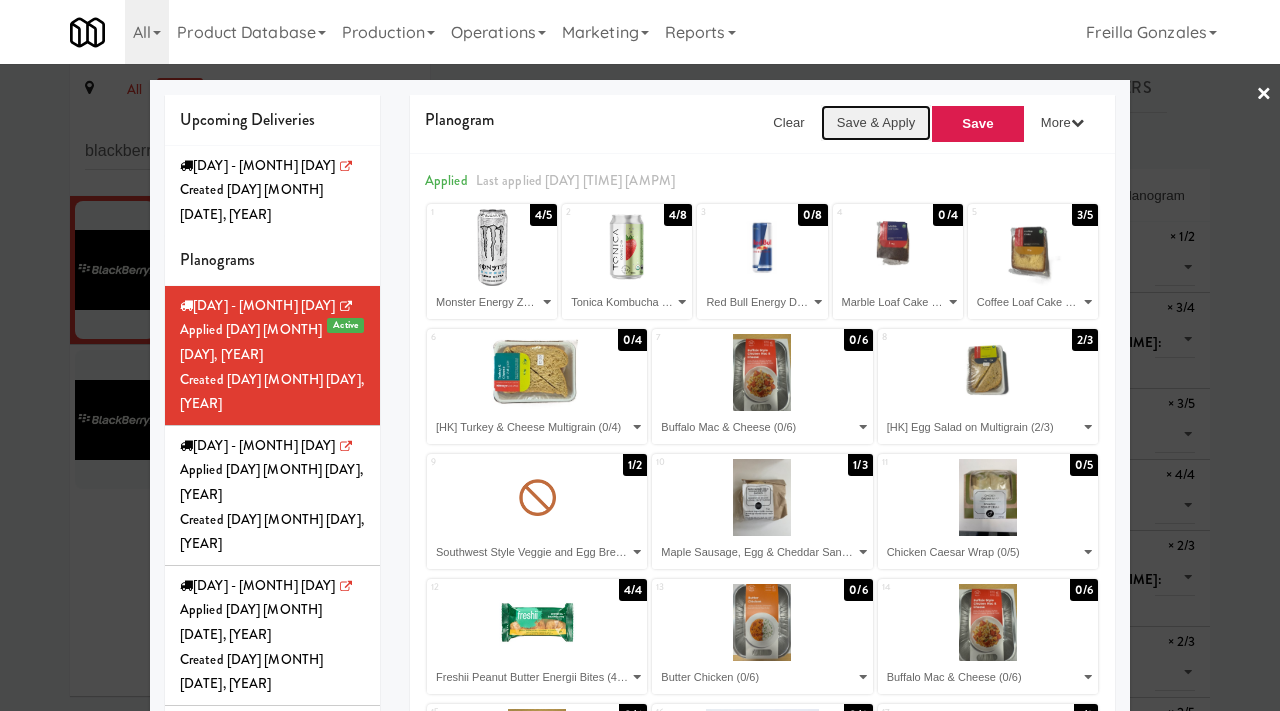 click on "Save & Apply" at bounding box center (876, 123) 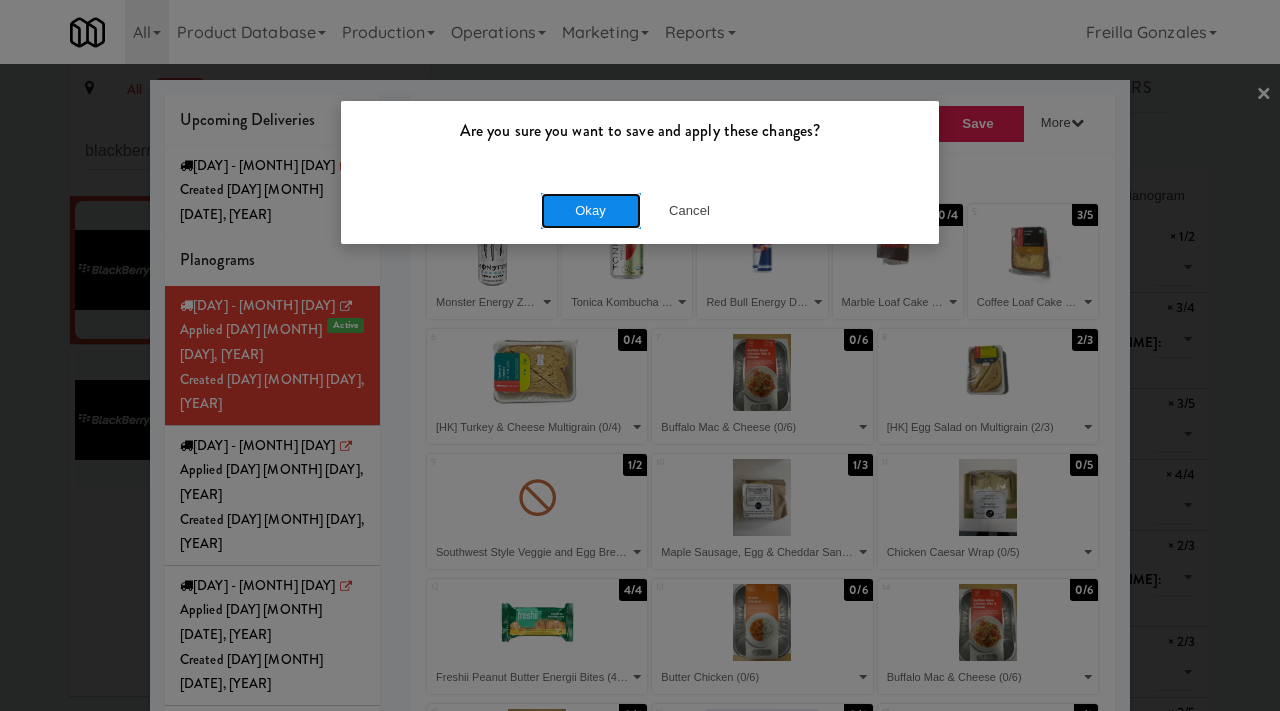 click on "Okay" at bounding box center (591, 211) 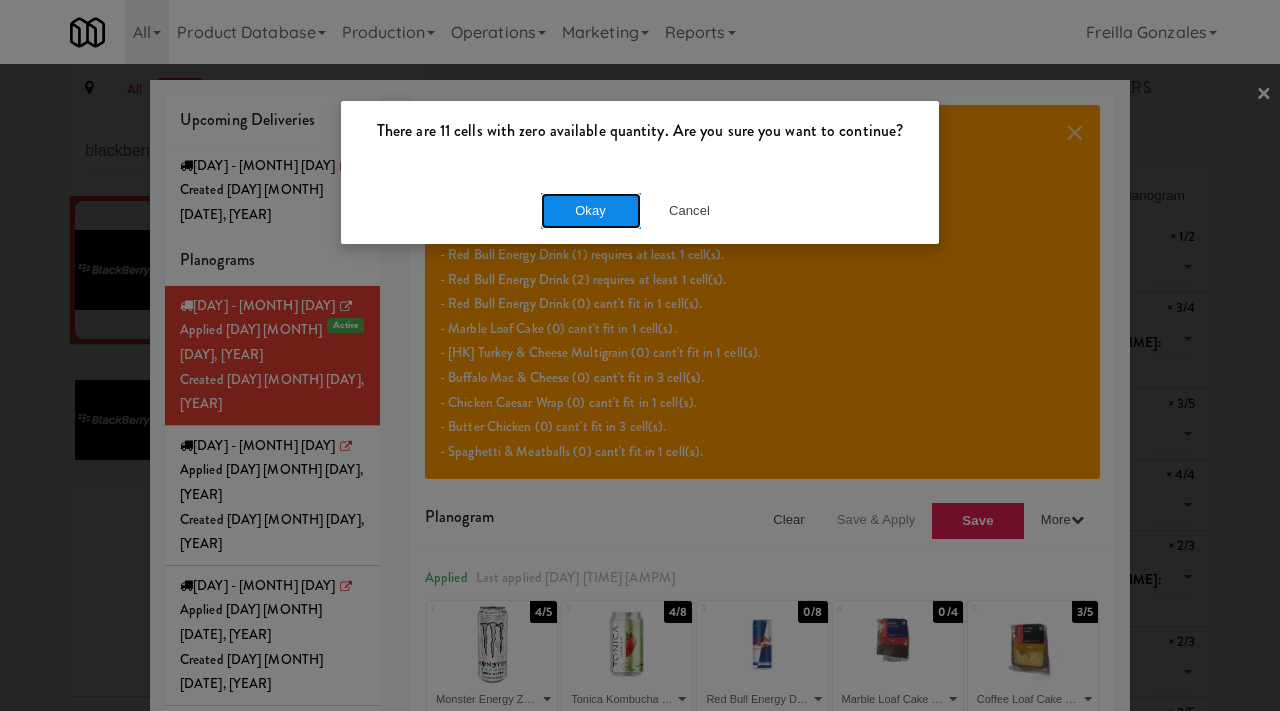 click on "Okay" at bounding box center (591, 211) 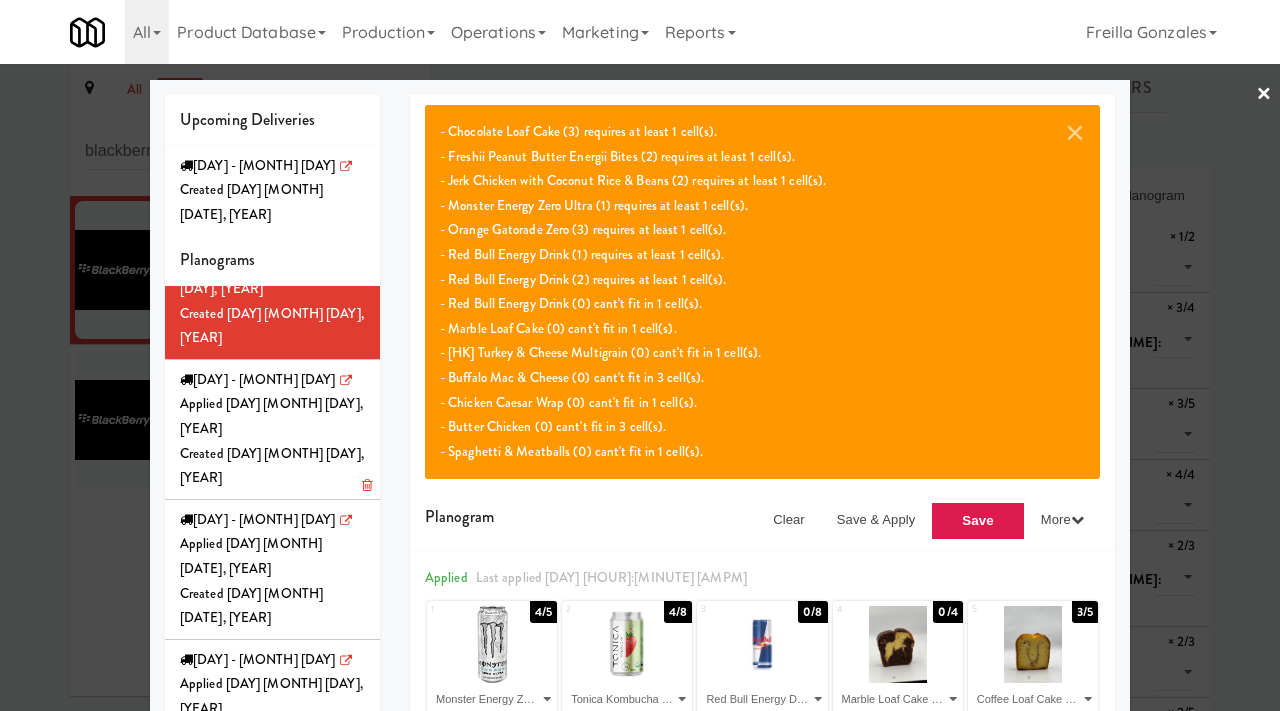 scroll, scrollTop: 70, scrollLeft: 0, axis: vertical 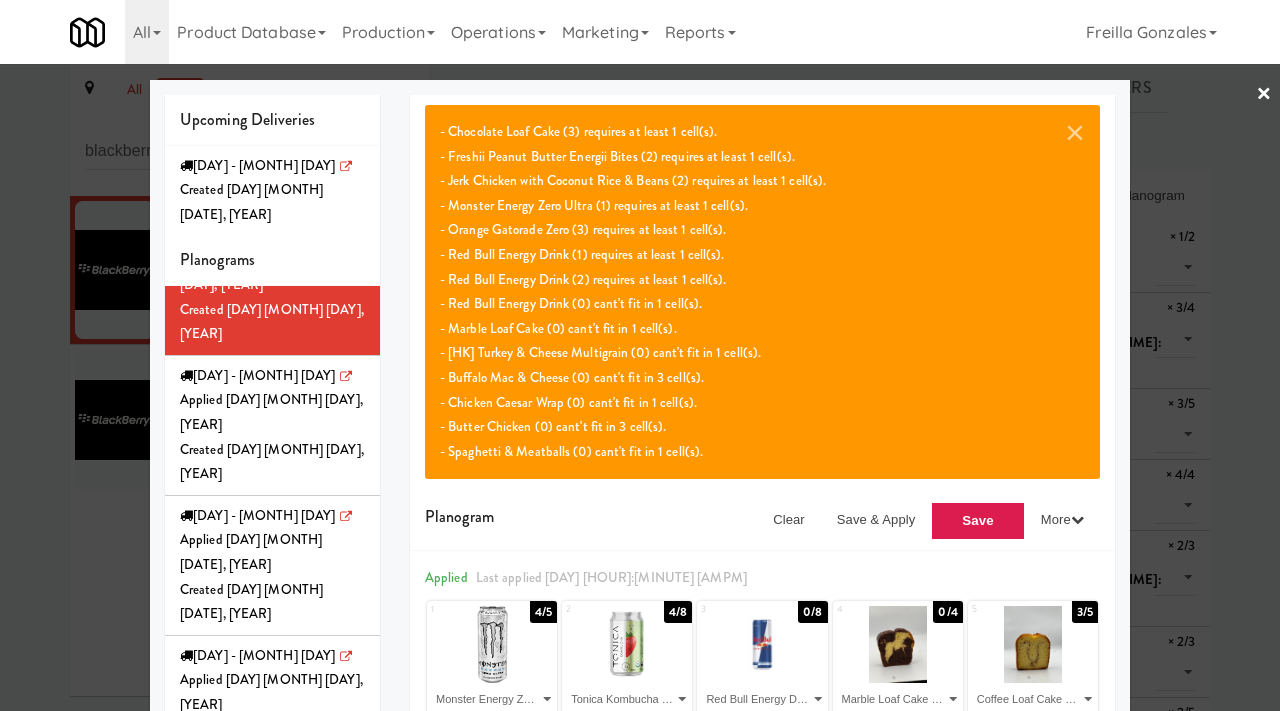 click at bounding box center [640, 355] 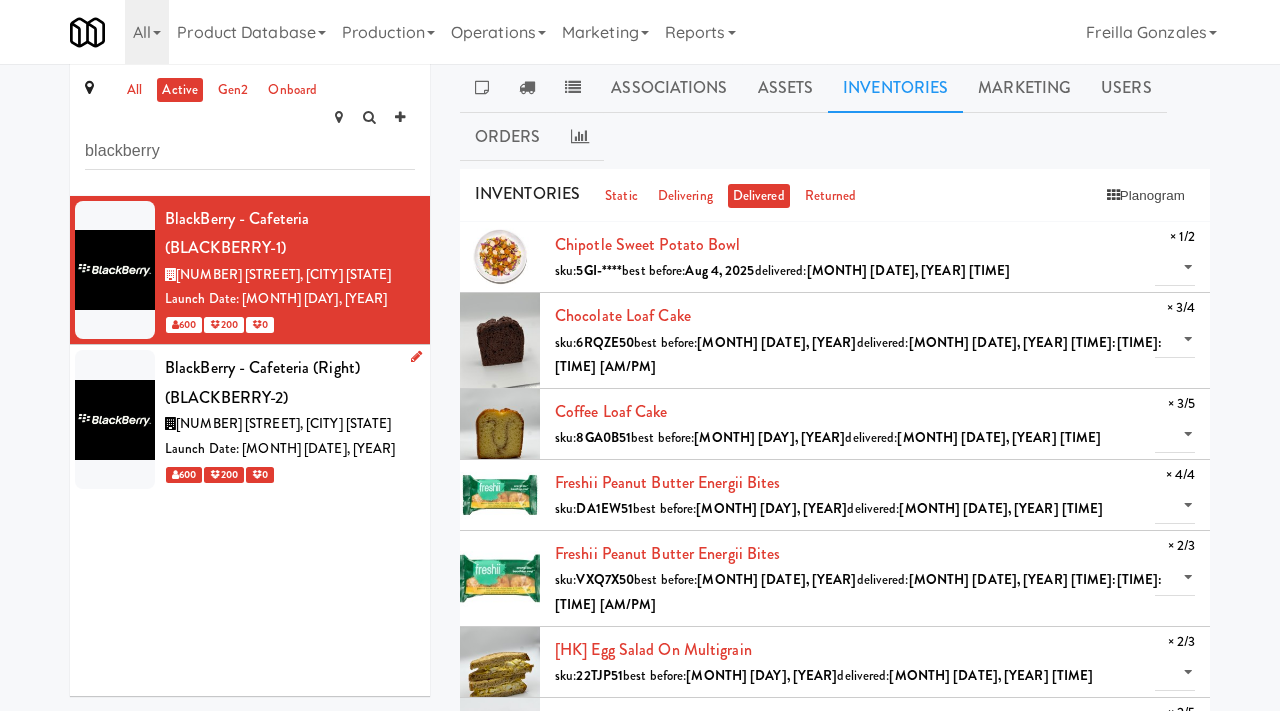 click on "[NUMBER] [STREET], [CITY] [STATE]" at bounding box center (283, 423) 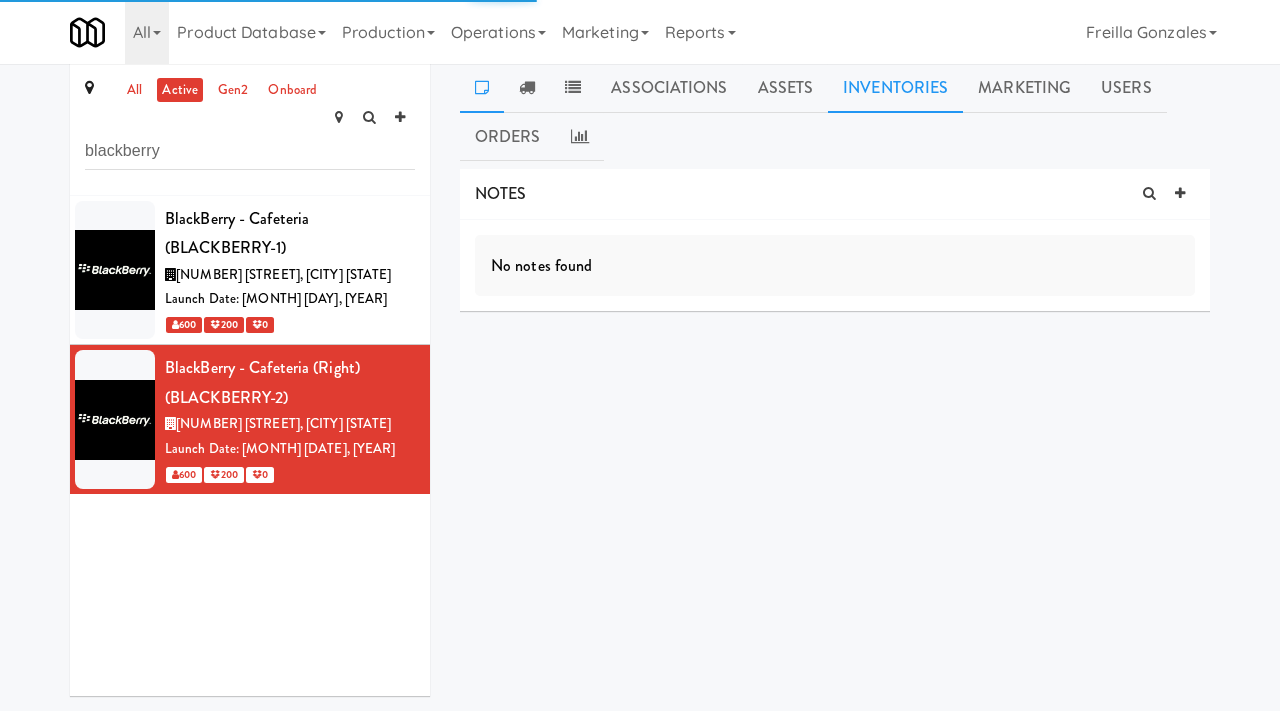 click on "Inventories" at bounding box center (895, 88) 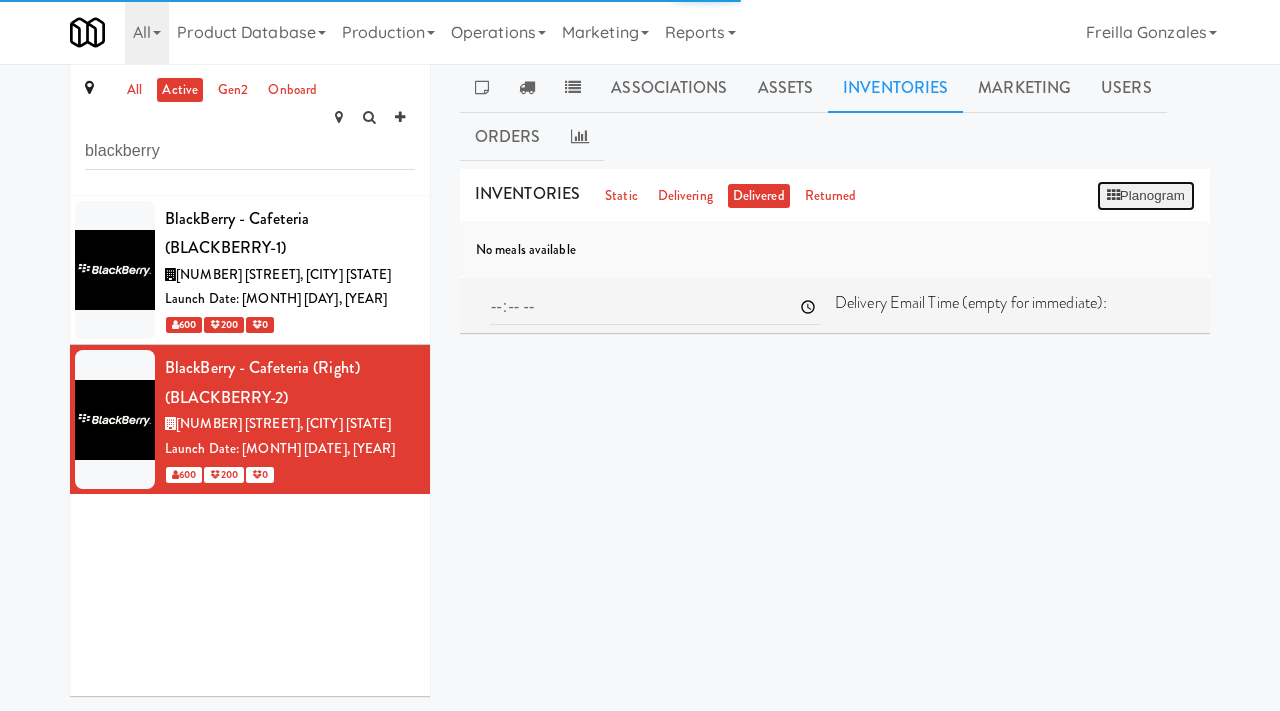 click on "Planogram" at bounding box center [1146, 196] 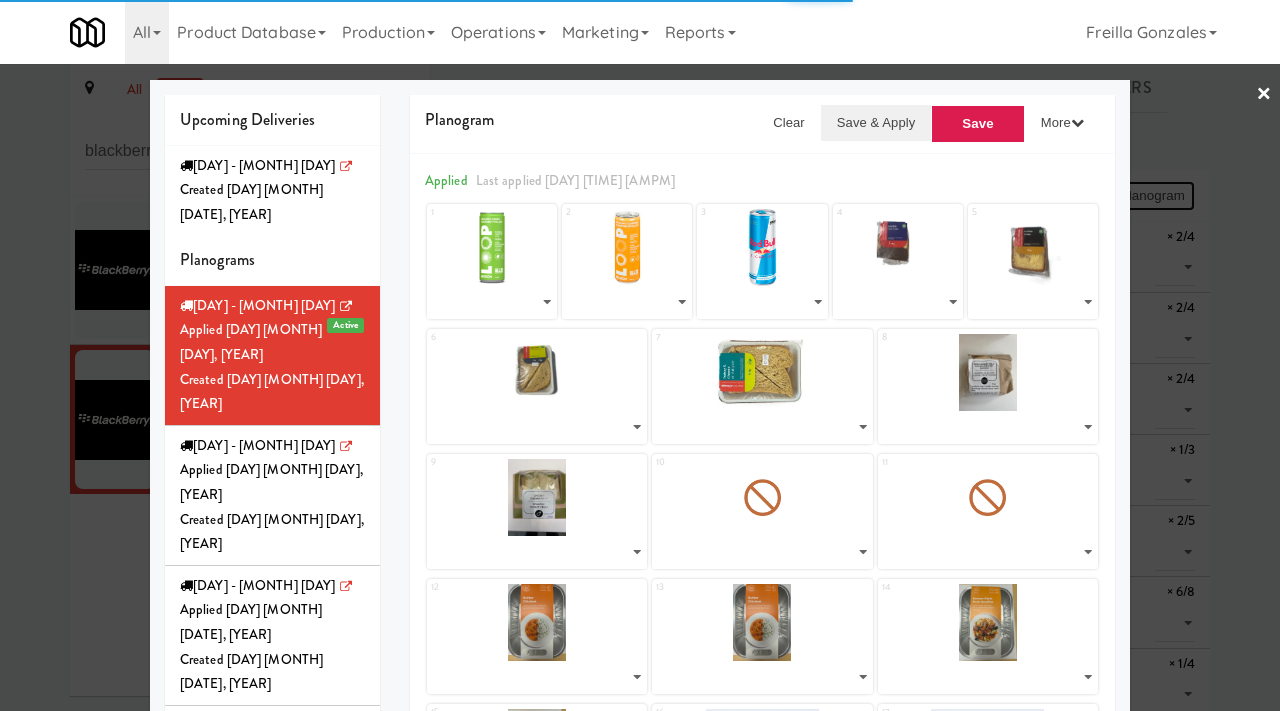 select on "number:[NUMBER]" 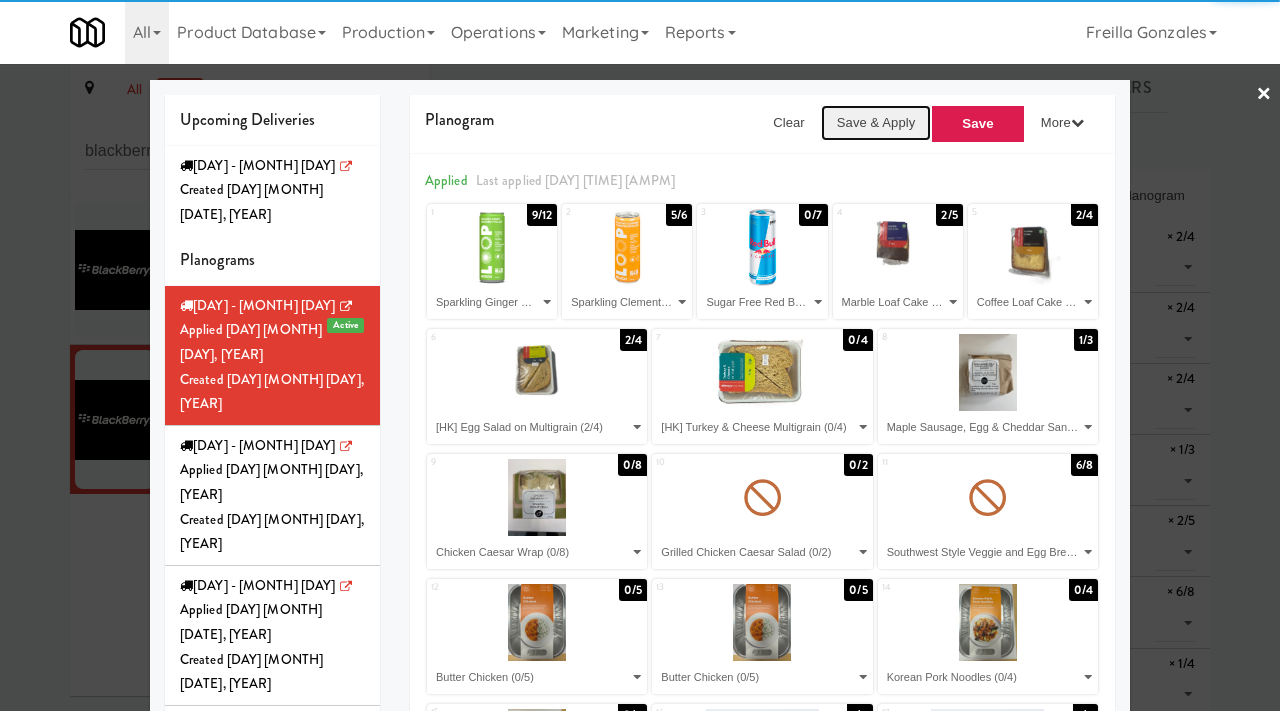 click on "Save & Apply" at bounding box center [876, 123] 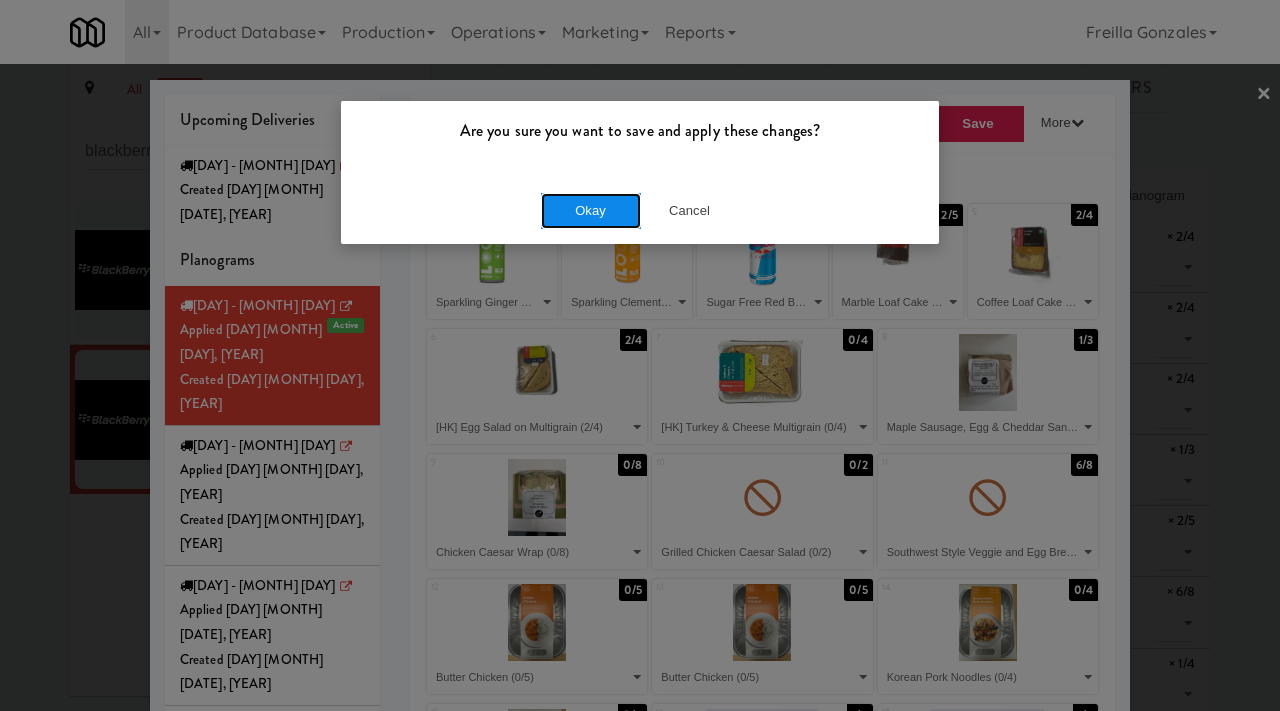 click on "Okay" at bounding box center [591, 211] 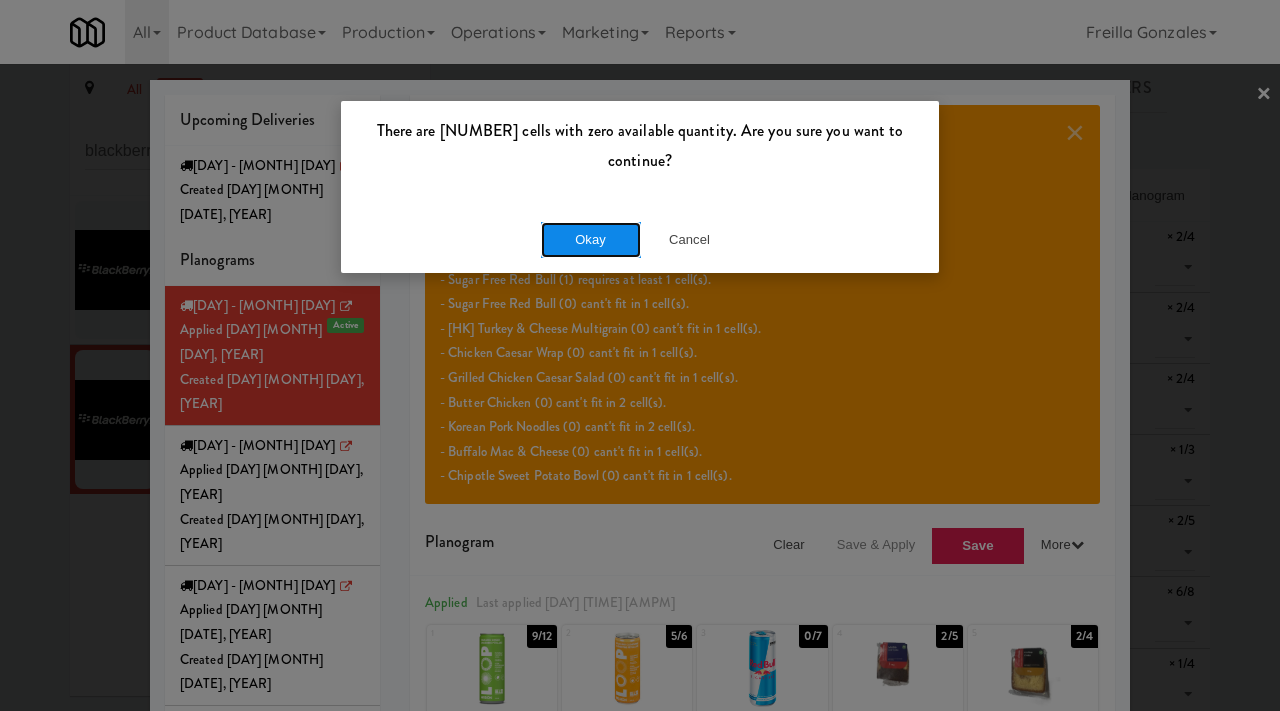 click on "Okay" at bounding box center (591, 240) 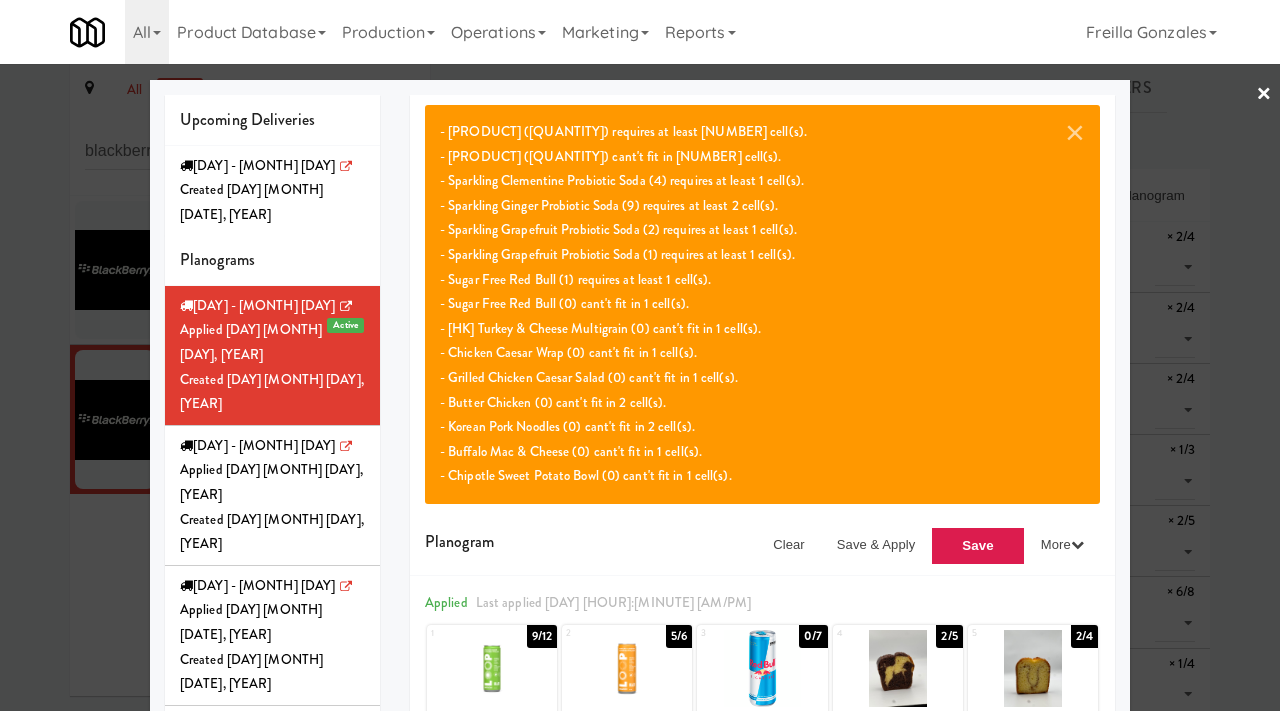 click at bounding box center [640, 355] 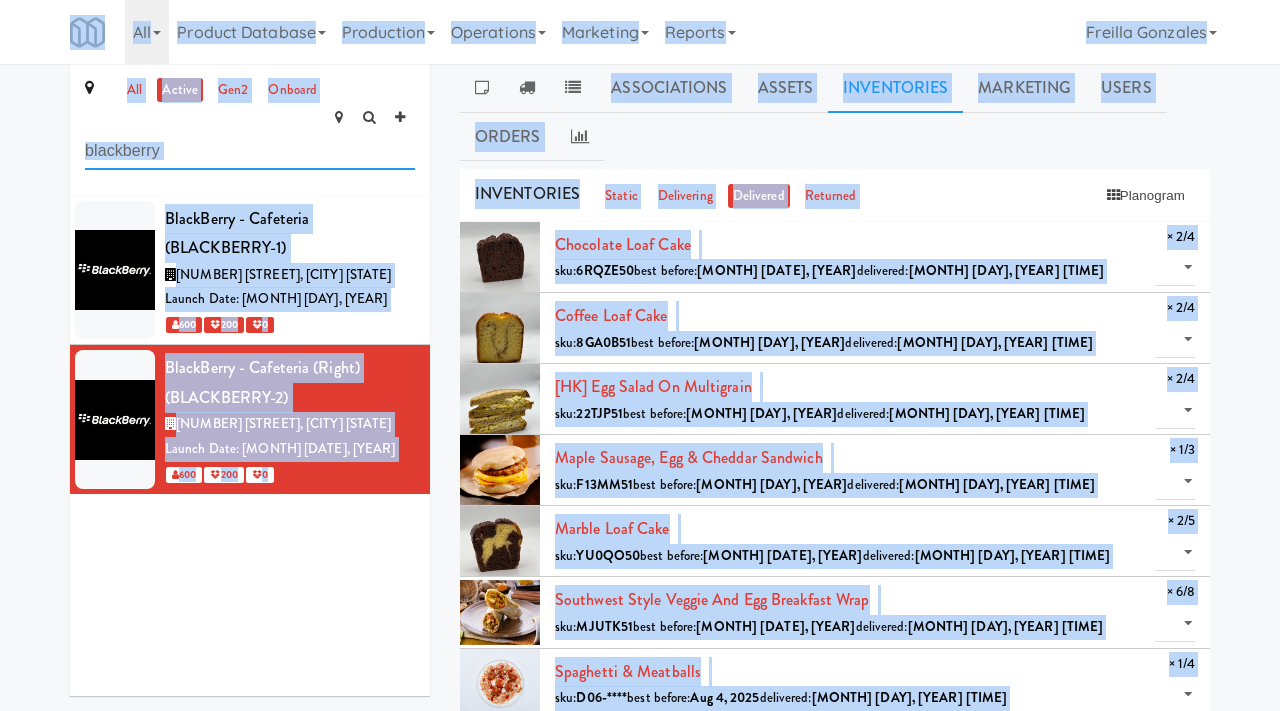click on "blackberry" at bounding box center [250, 151] 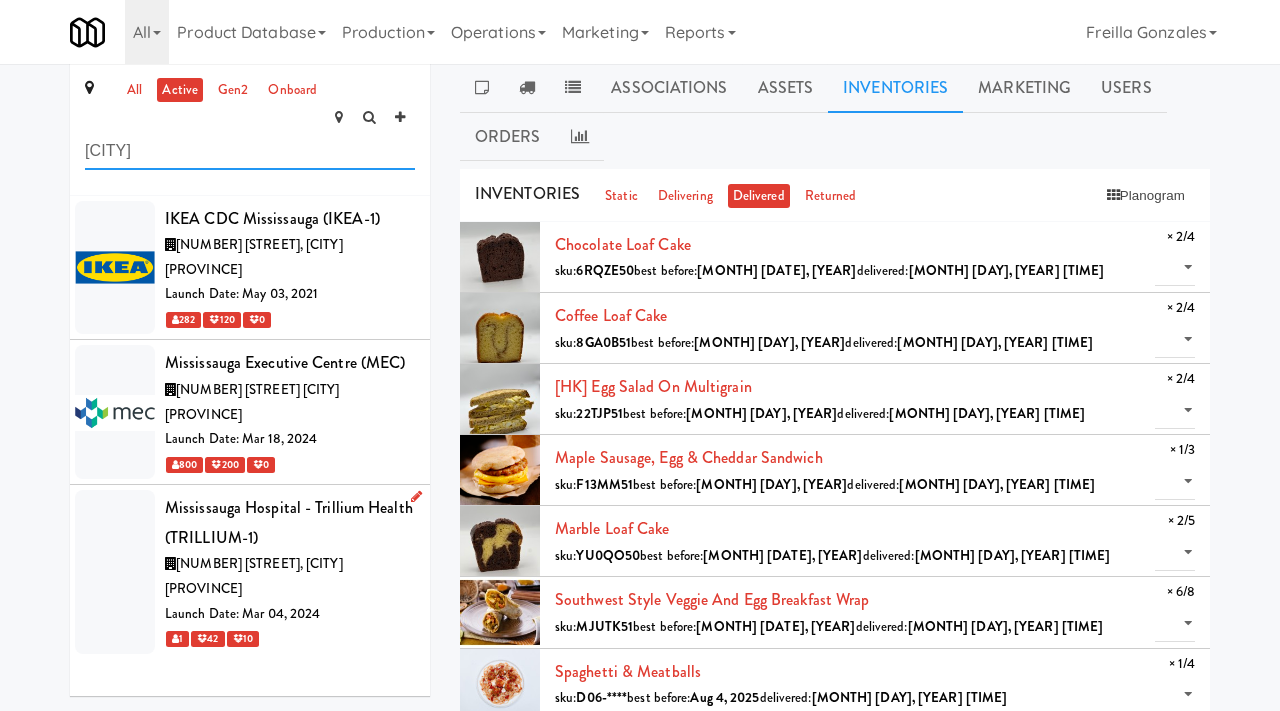 type on "[CITY]" 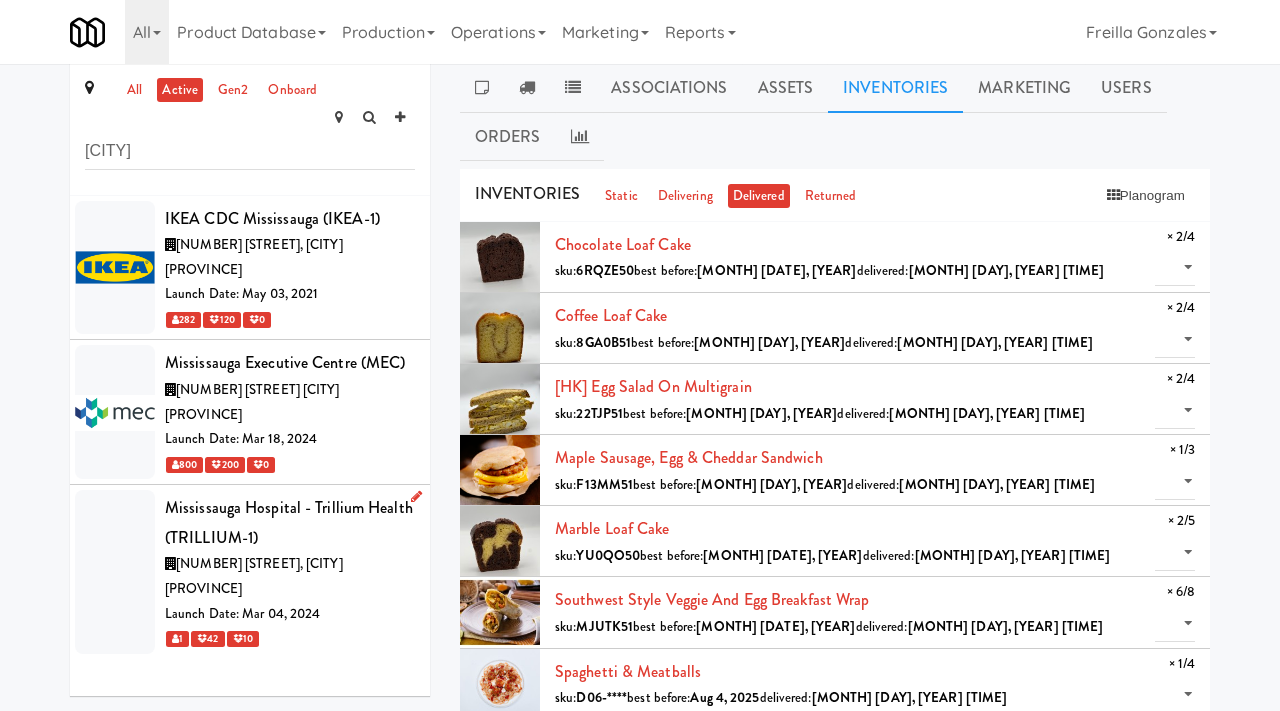 click on "[NUMBER] [STREET], [CITY] [PROVINCE]" at bounding box center (254, 576) 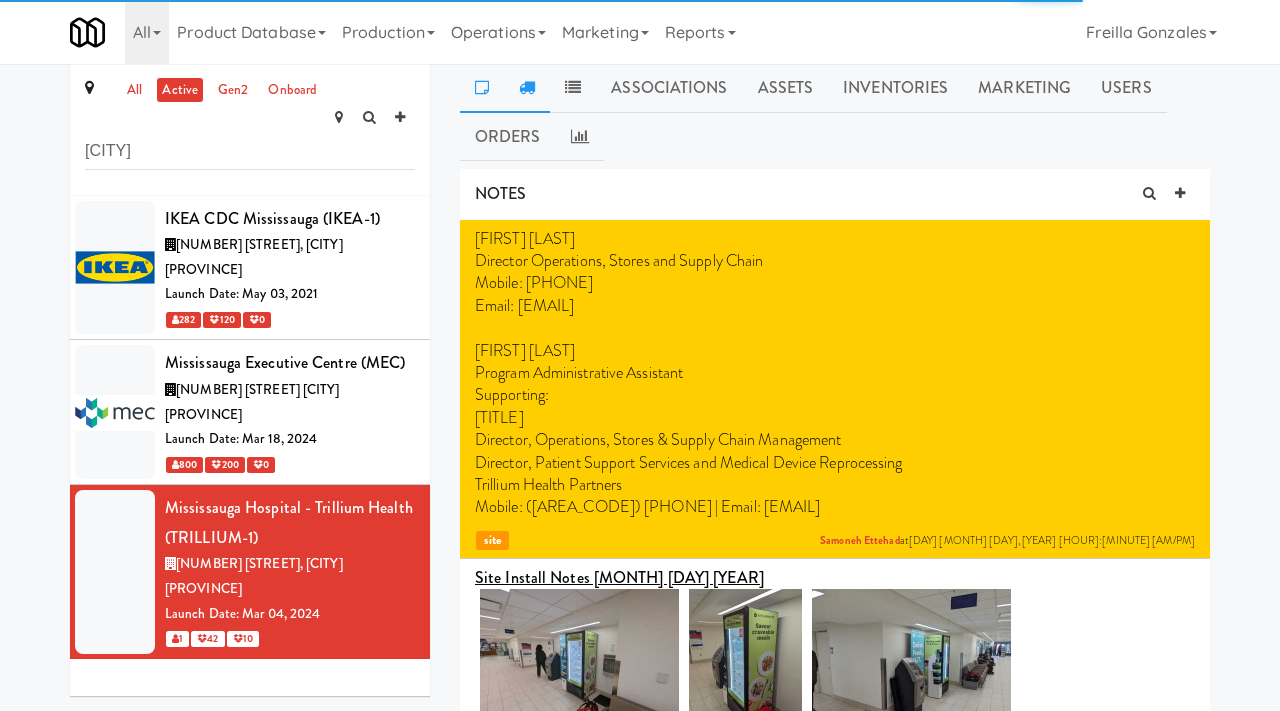click at bounding box center (527, 87) 